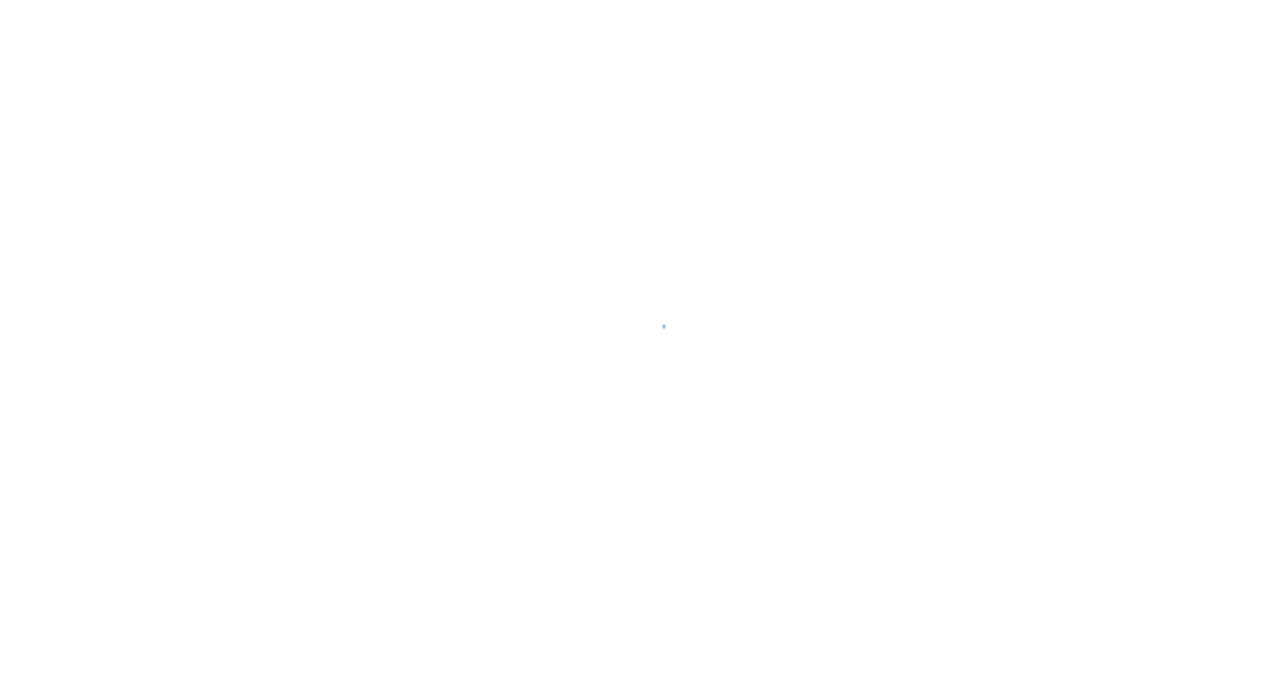 scroll, scrollTop: 0, scrollLeft: 0, axis: both 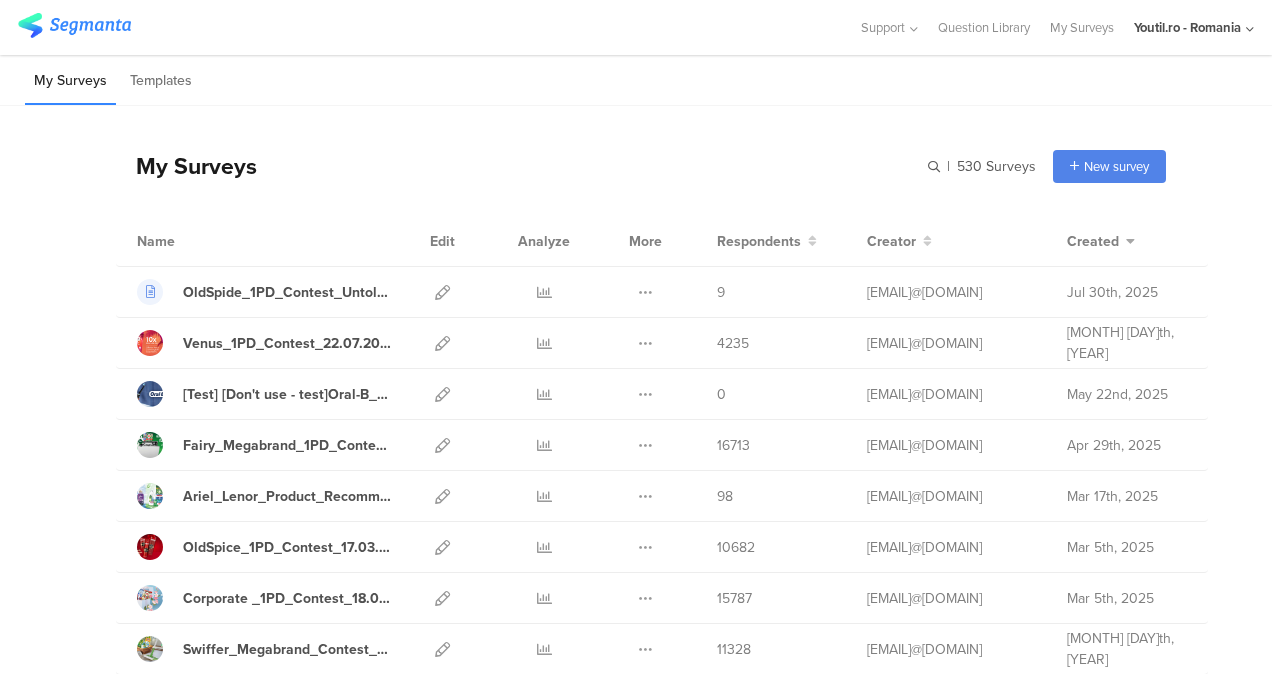 click on "Youtil.ro - Romania" 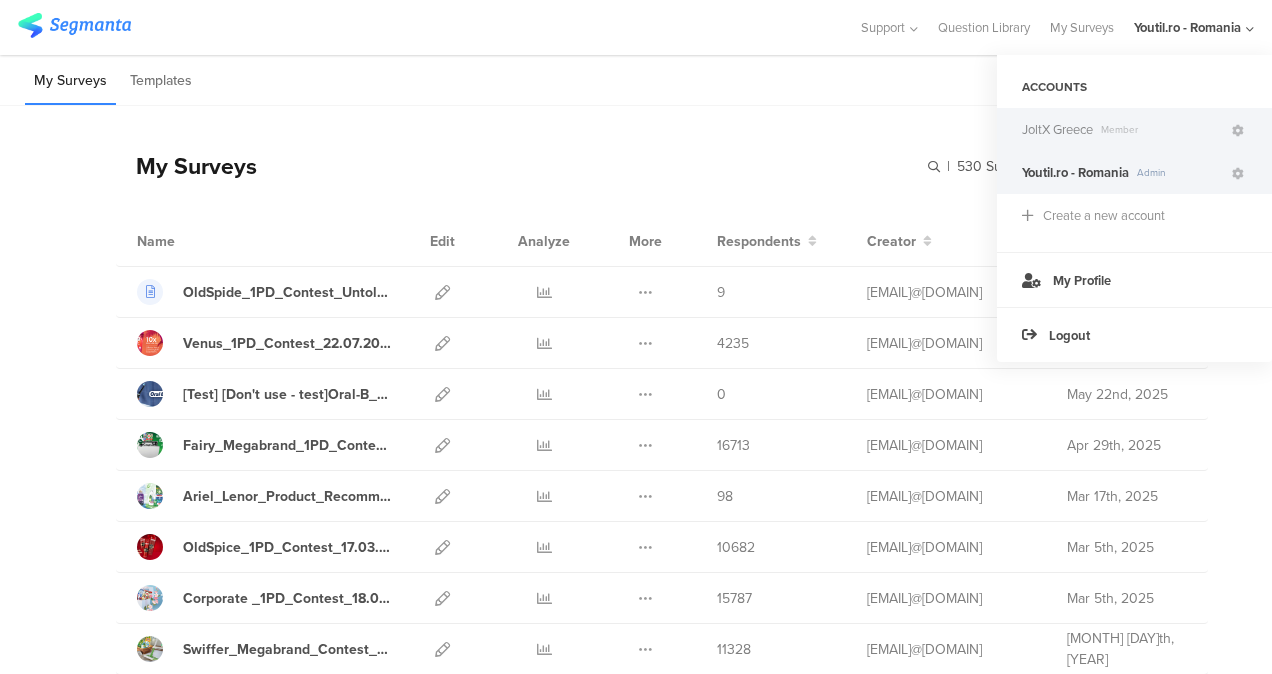 click on "JoltX Greece" 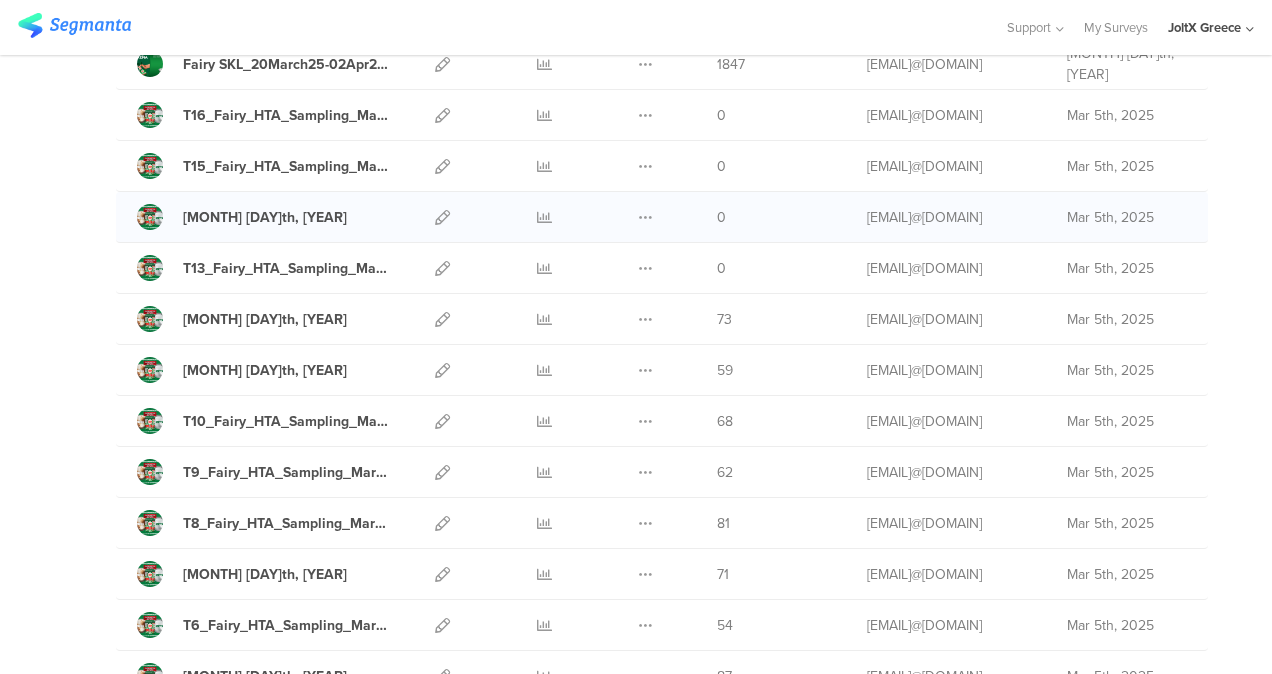 scroll, scrollTop: 841, scrollLeft: 0, axis: vertical 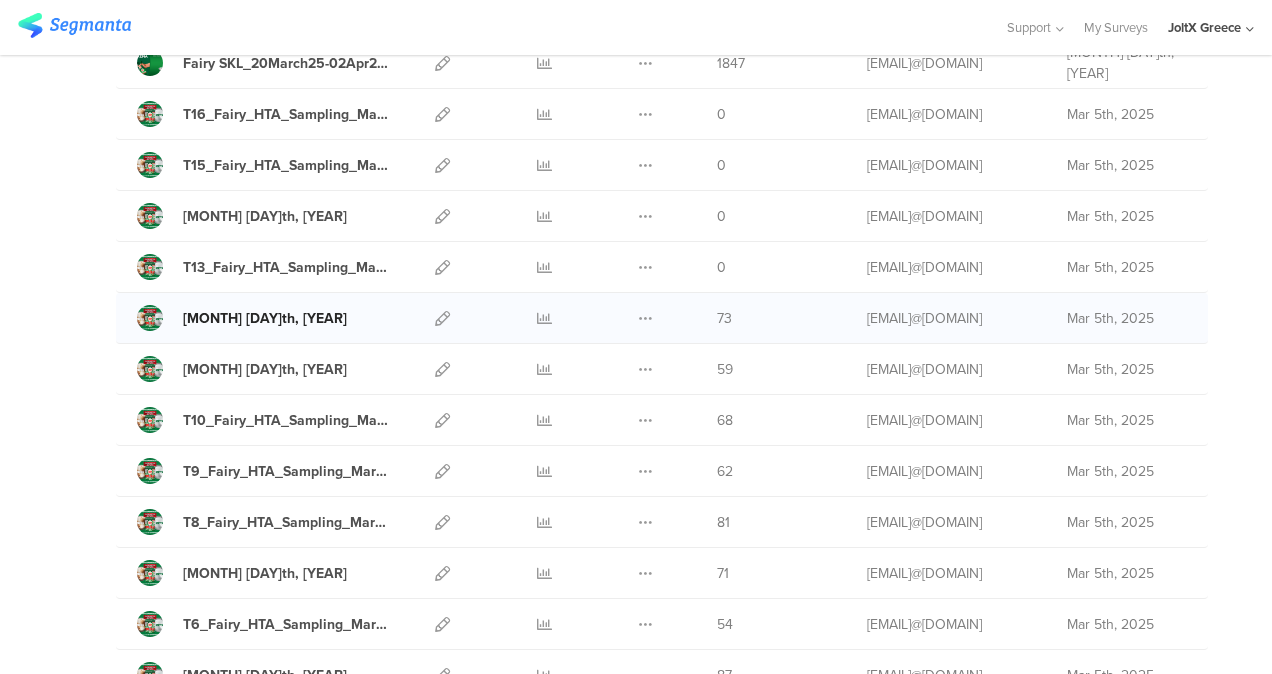 click on "T12_Fairy_HTA_Sampling_Mar25_OKTA" at bounding box center [265, 318] 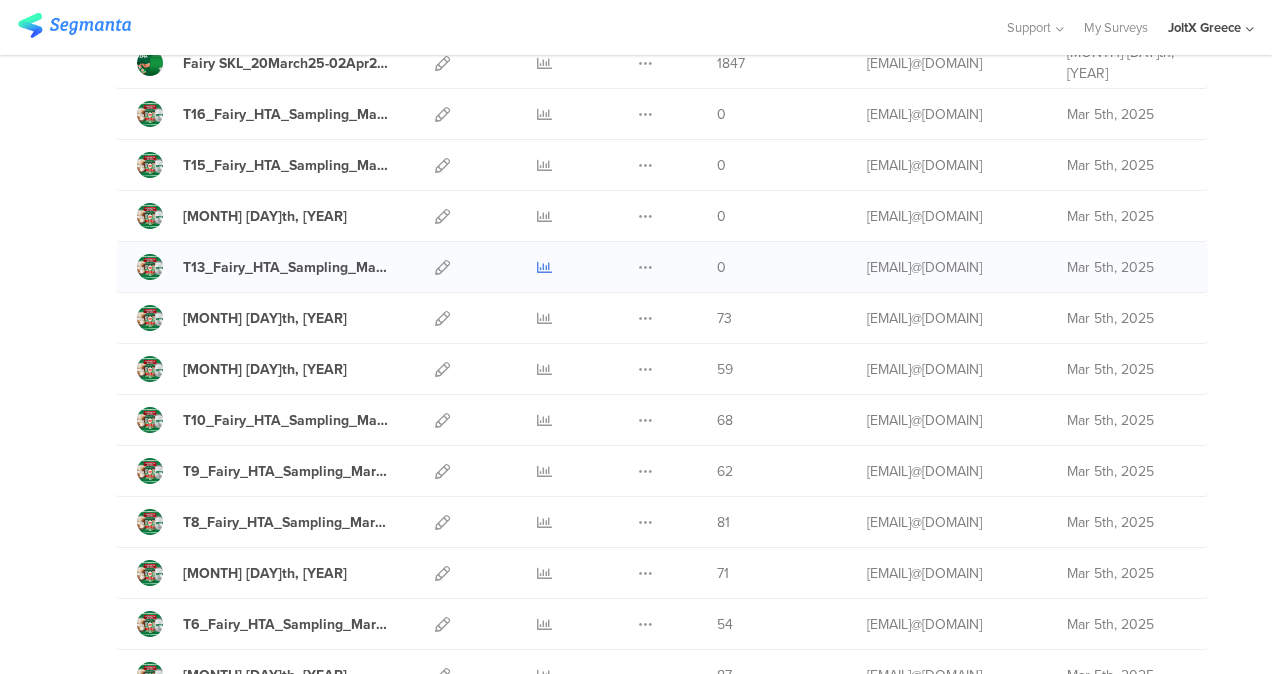 click at bounding box center (544, 267) 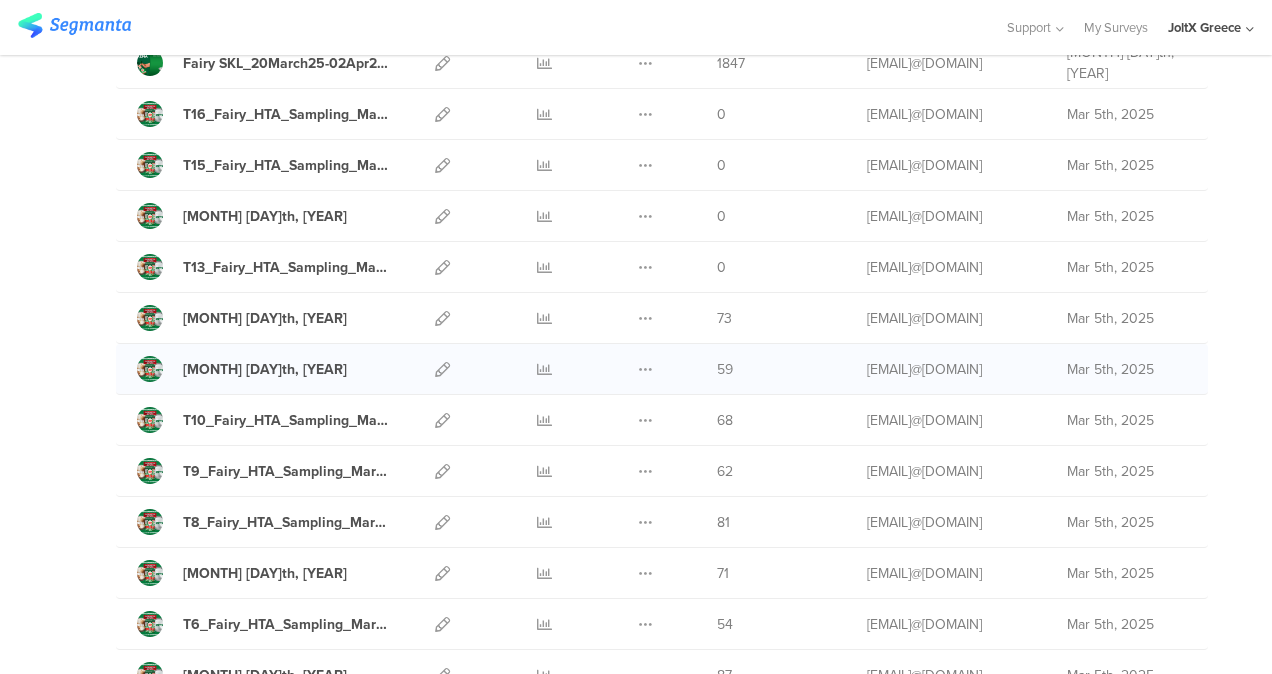 drag, startPoint x: 522, startPoint y: 380, endPoint x: 542, endPoint y: 372, distance: 21.540659 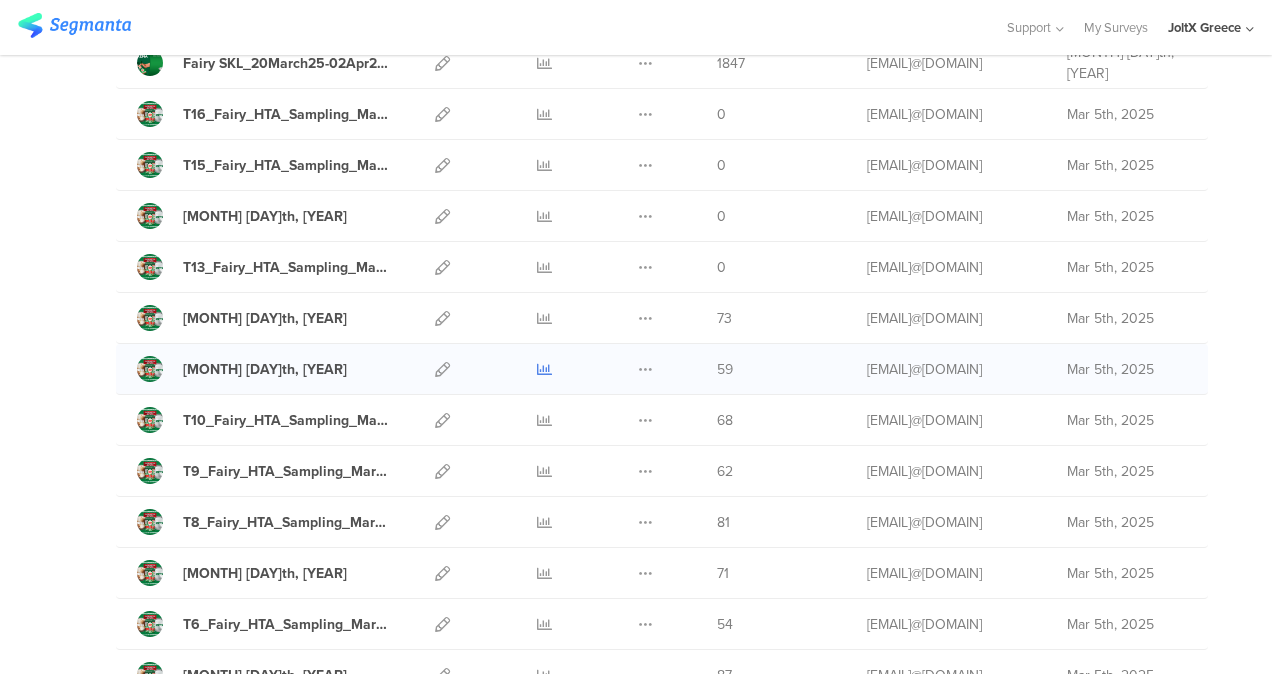 click at bounding box center [544, 369] 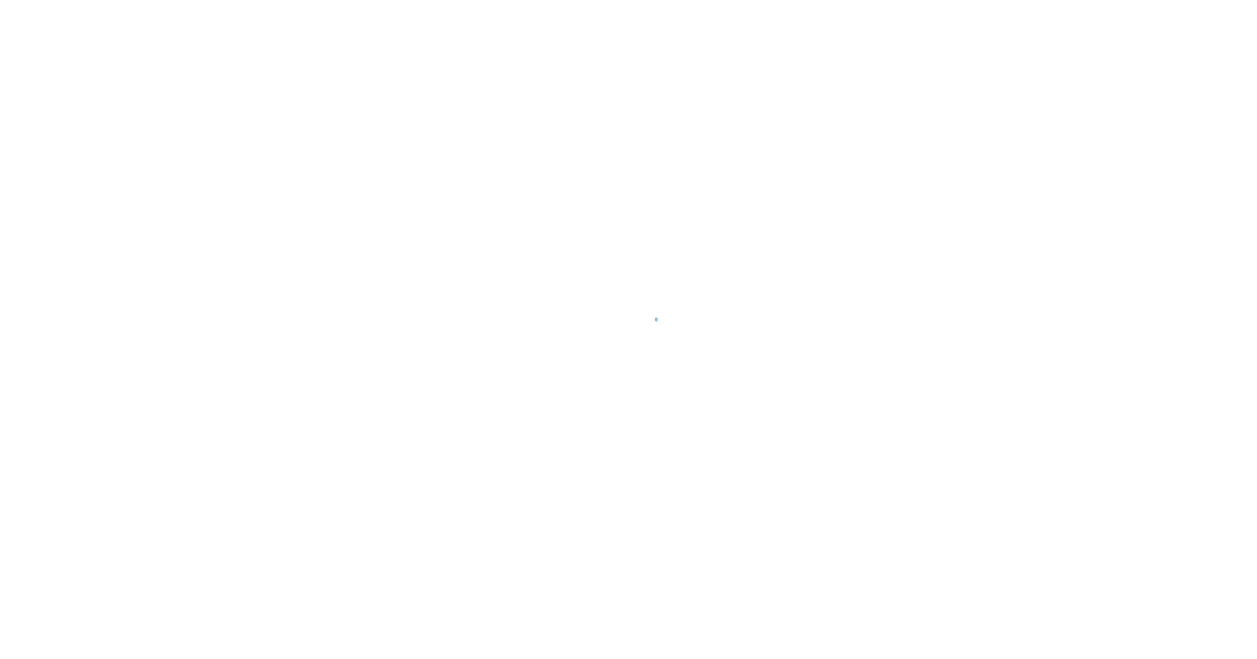 scroll, scrollTop: 0, scrollLeft: 0, axis: both 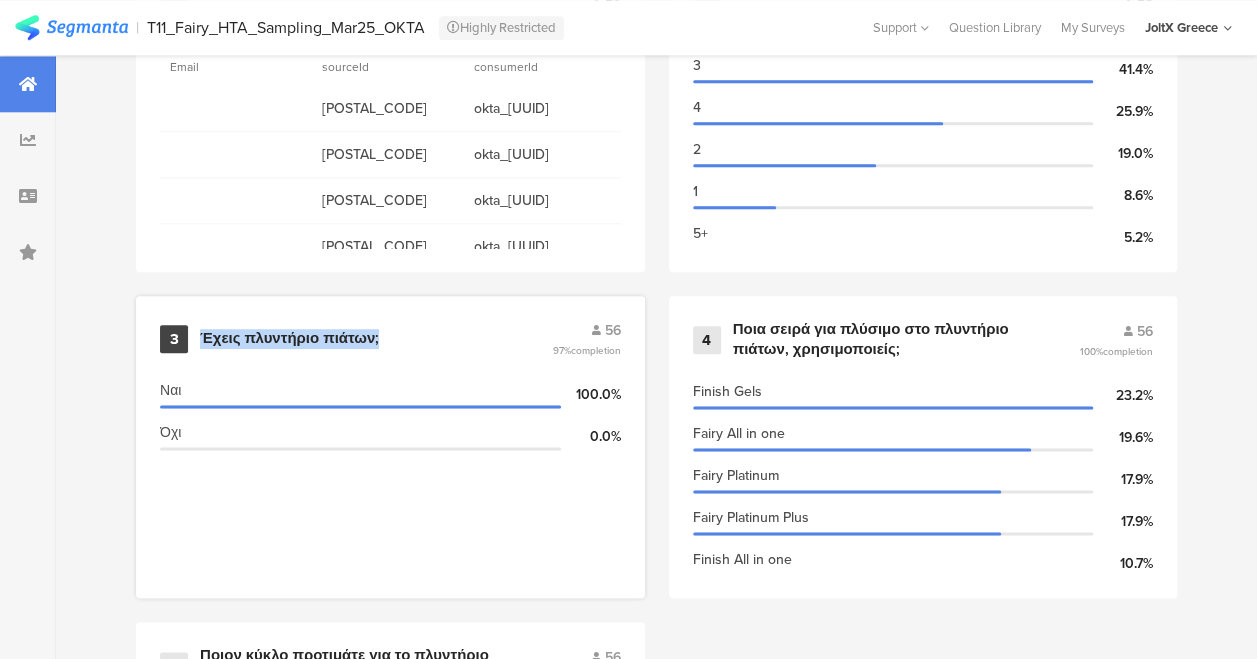 drag, startPoint x: 398, startPoint y: 342, endPoint x: 200, endPoint y: 353, distance: 198.30531 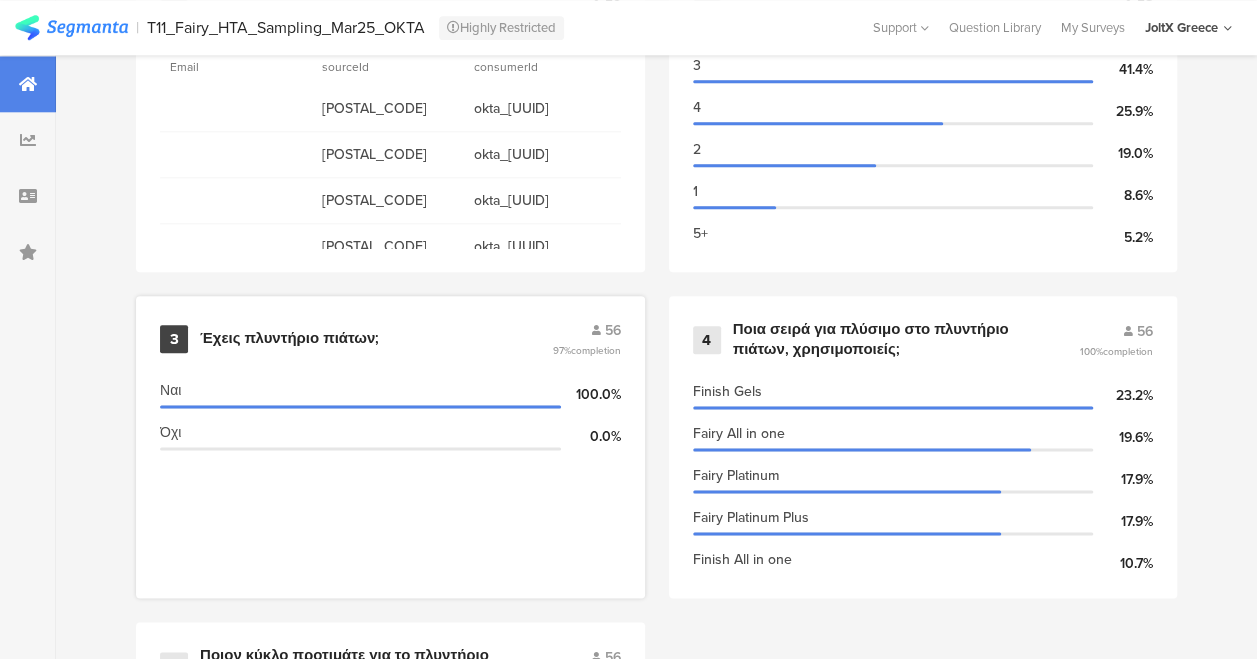 scroll, scrollTop: 0, scrollLeft: 0, axis: both 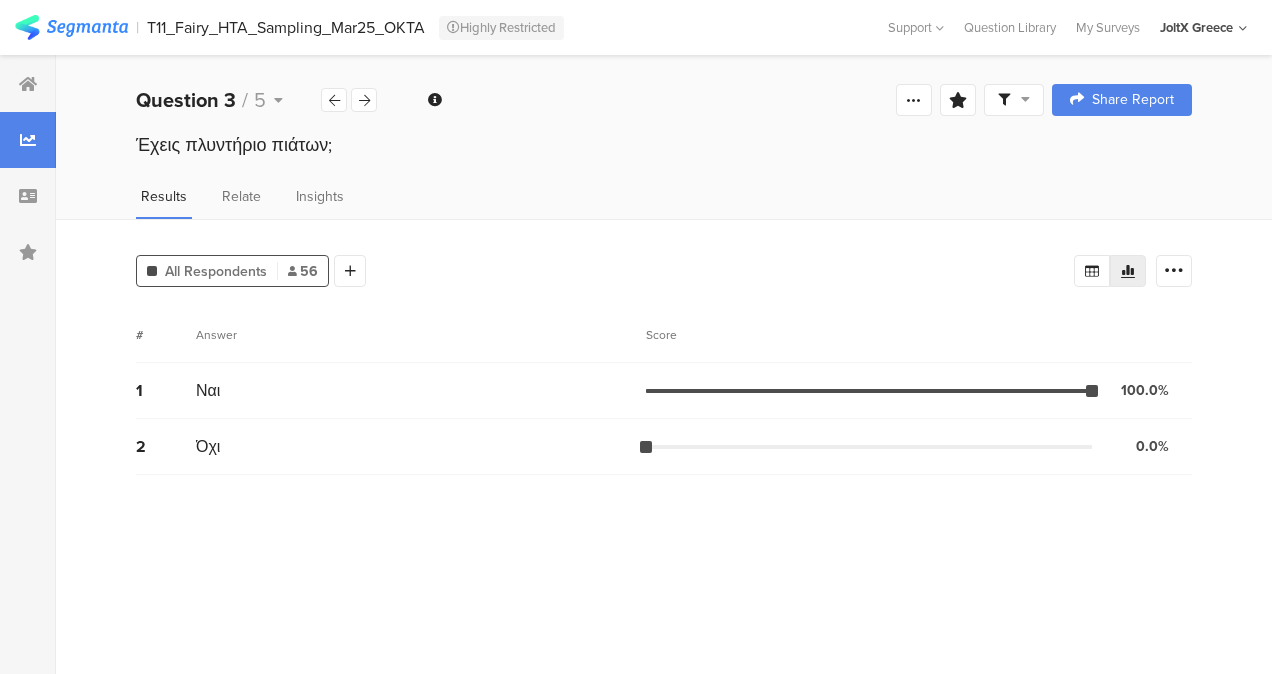 drag, startPoint x: 135, startPoint y: 151, endPoint x: 344, endPoint y: 154, distance: 209.02153 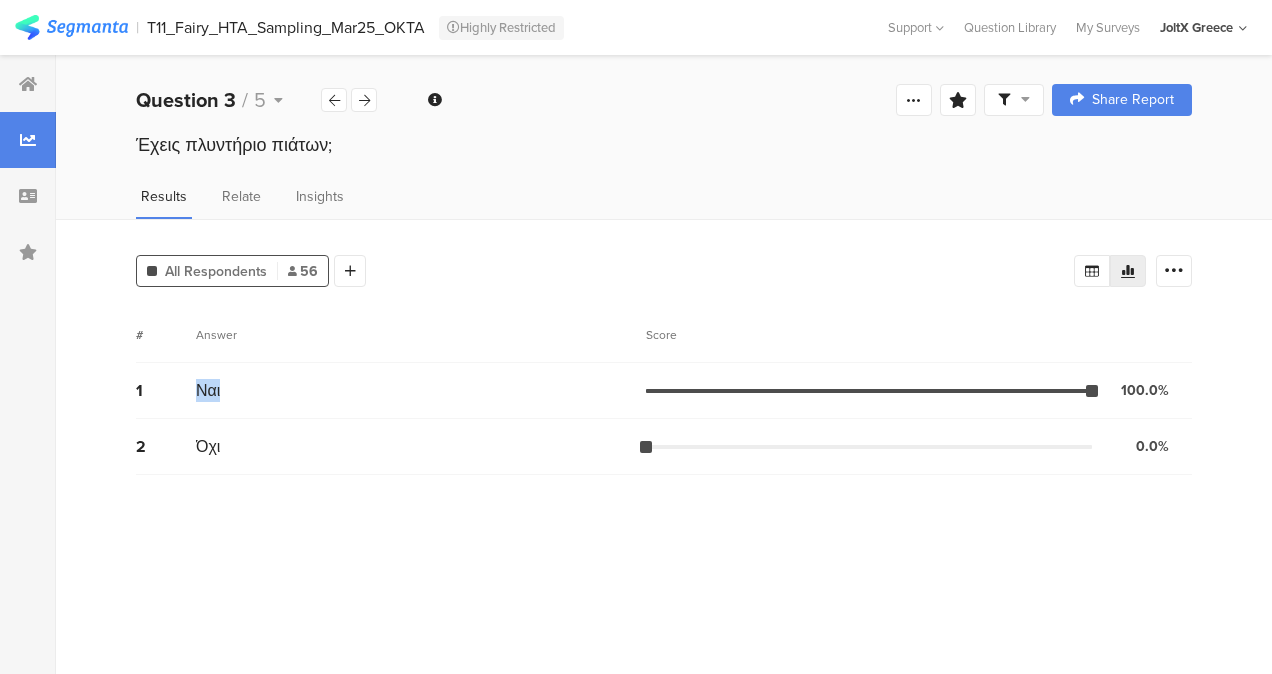 drag, startPoint x: 186, startPoint y: 393, endPoint x: 240, endPoint y: 398, distance: 54.230988 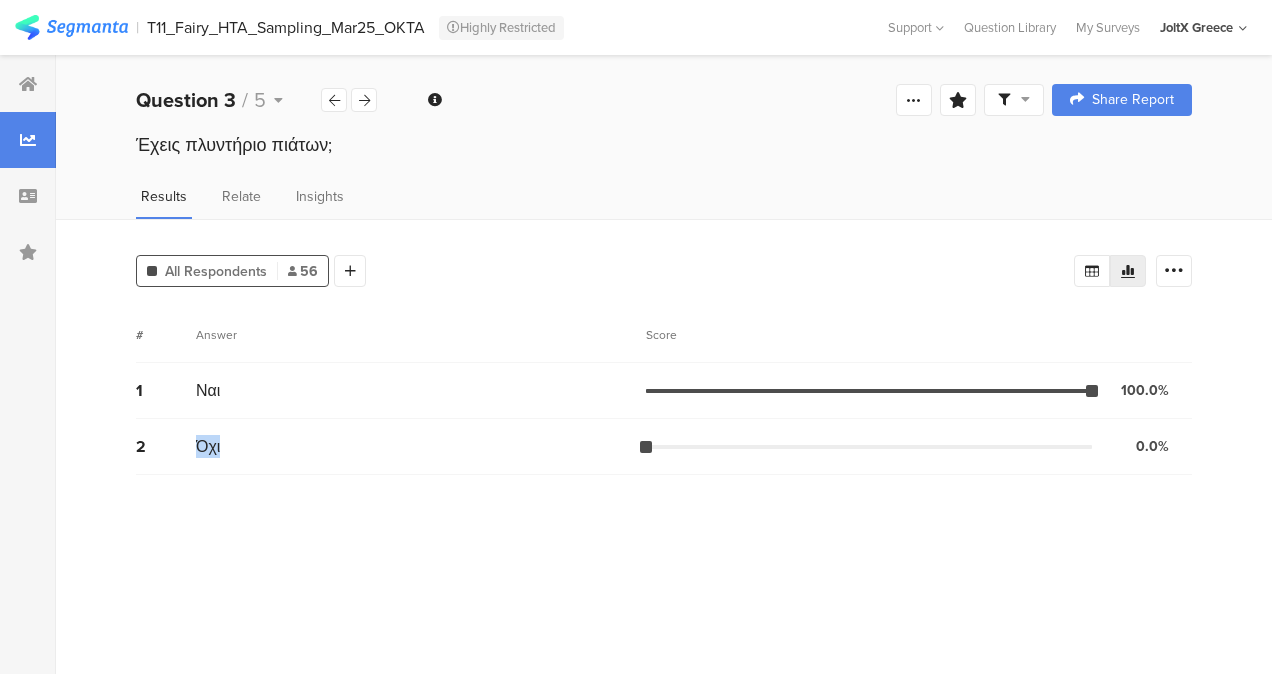 drag, startPoint x: 184, startPoint y: 440, endPoint x: 240, endPoint y: 440, distance: 56 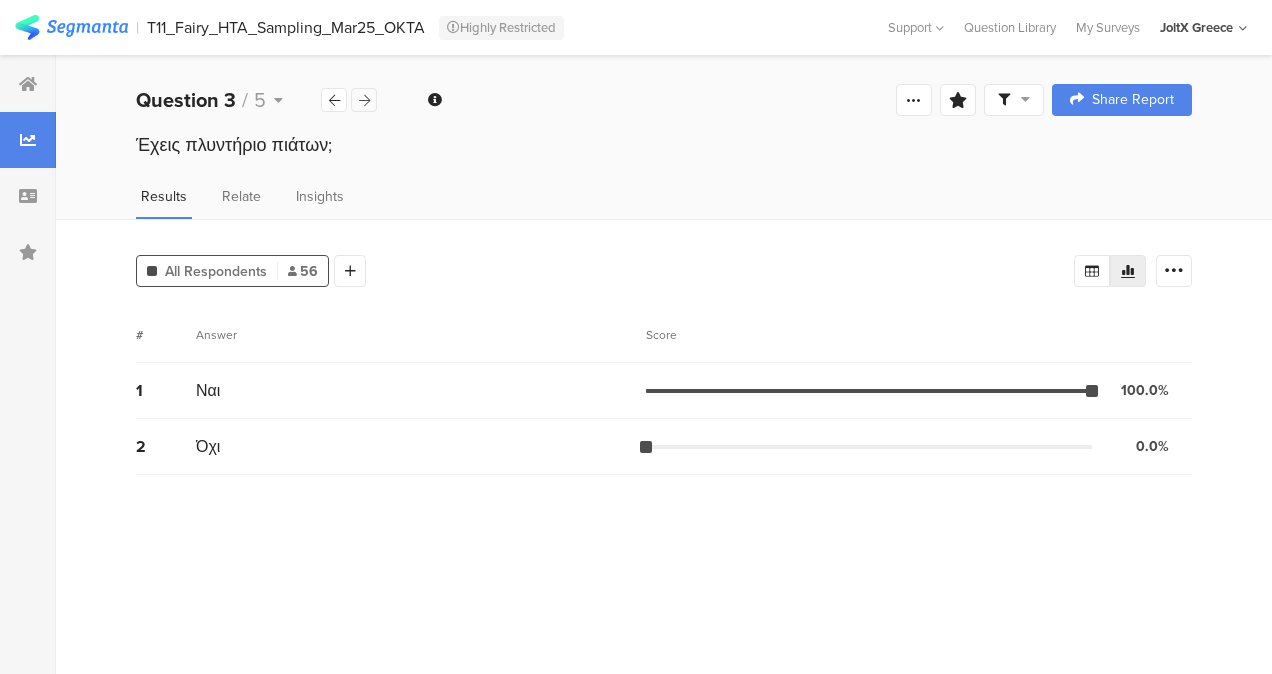 click at bounding box center (364, 100) 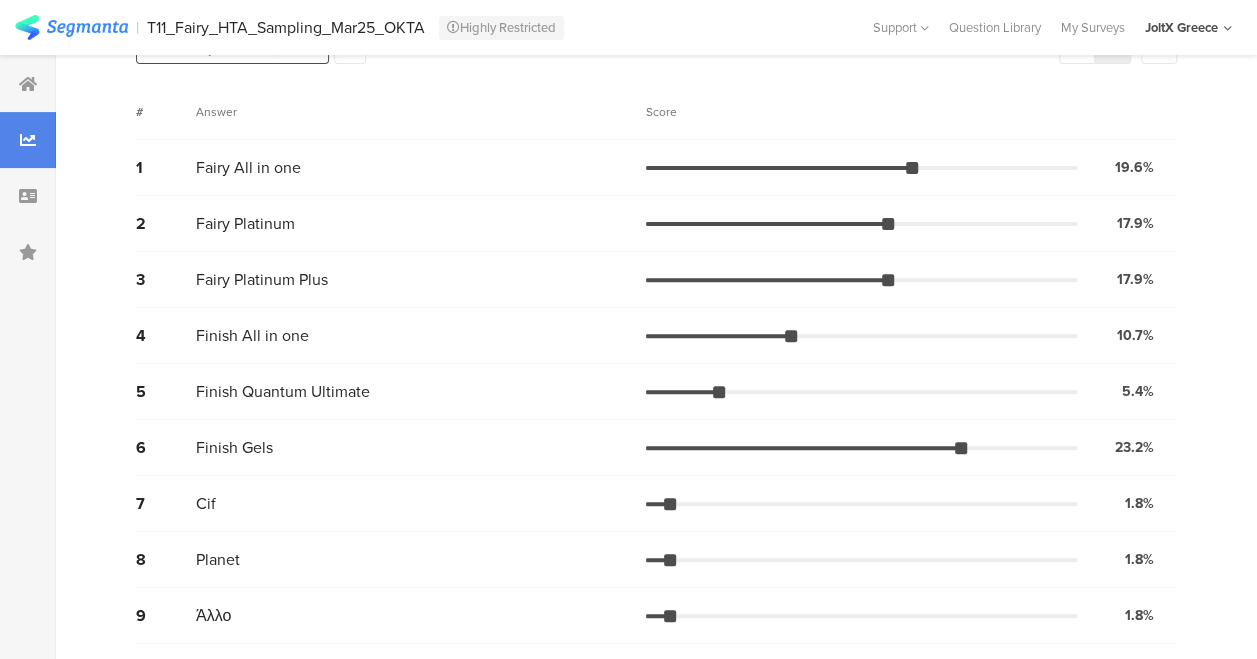 scroll, scrollTop: 0, scrollLeft: 0, axis: both 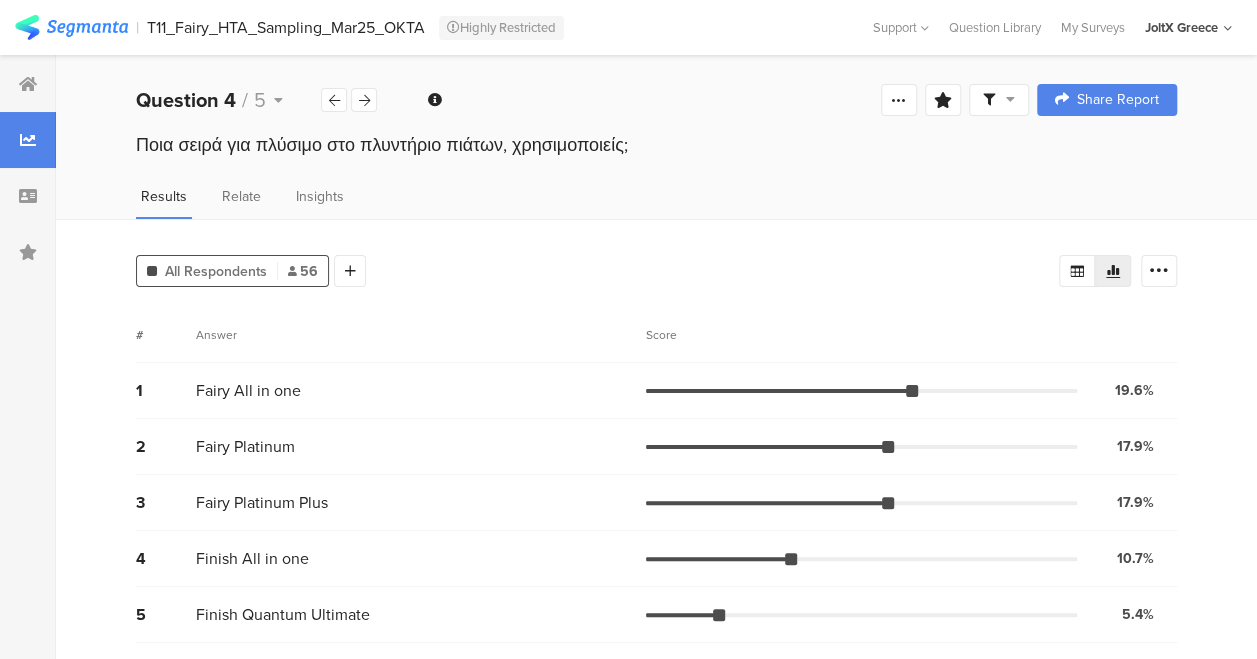 drag, startPoint x: 652, startPoint y: 145, endPoint x: 88, endPoint y: 143, distance: 564.00354 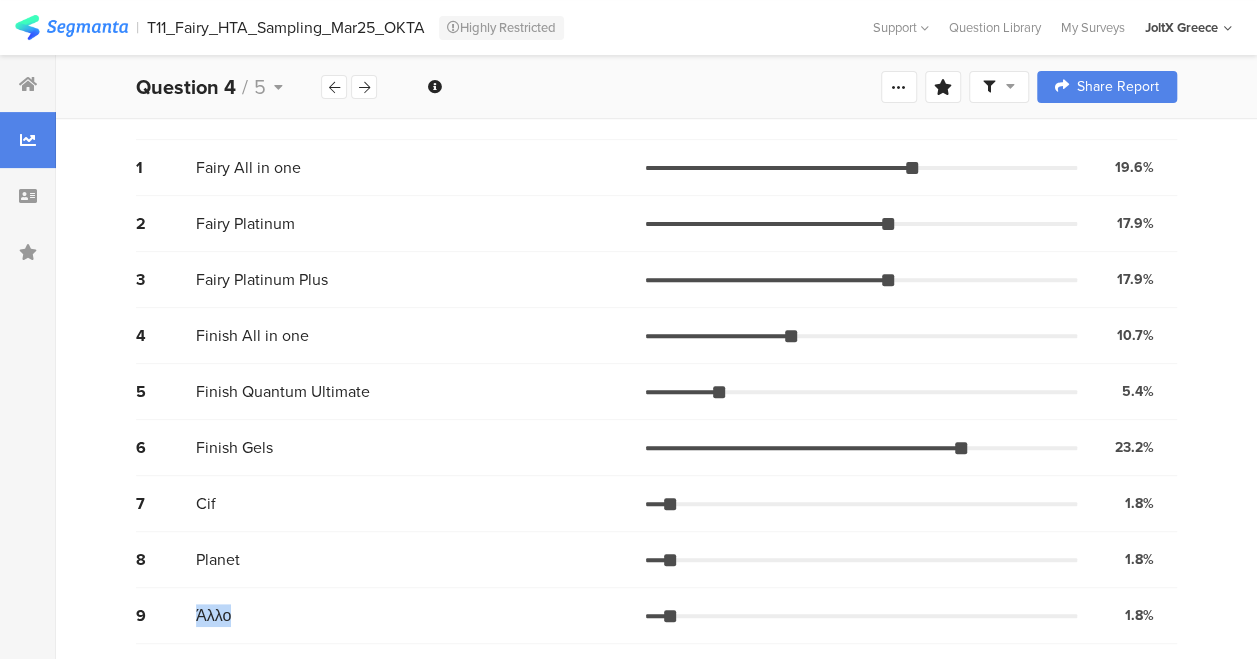 drag, startPoint x: 256, startPoint y: 606, endPoint x: 180, endPoint y: 608, distance: 76.02631 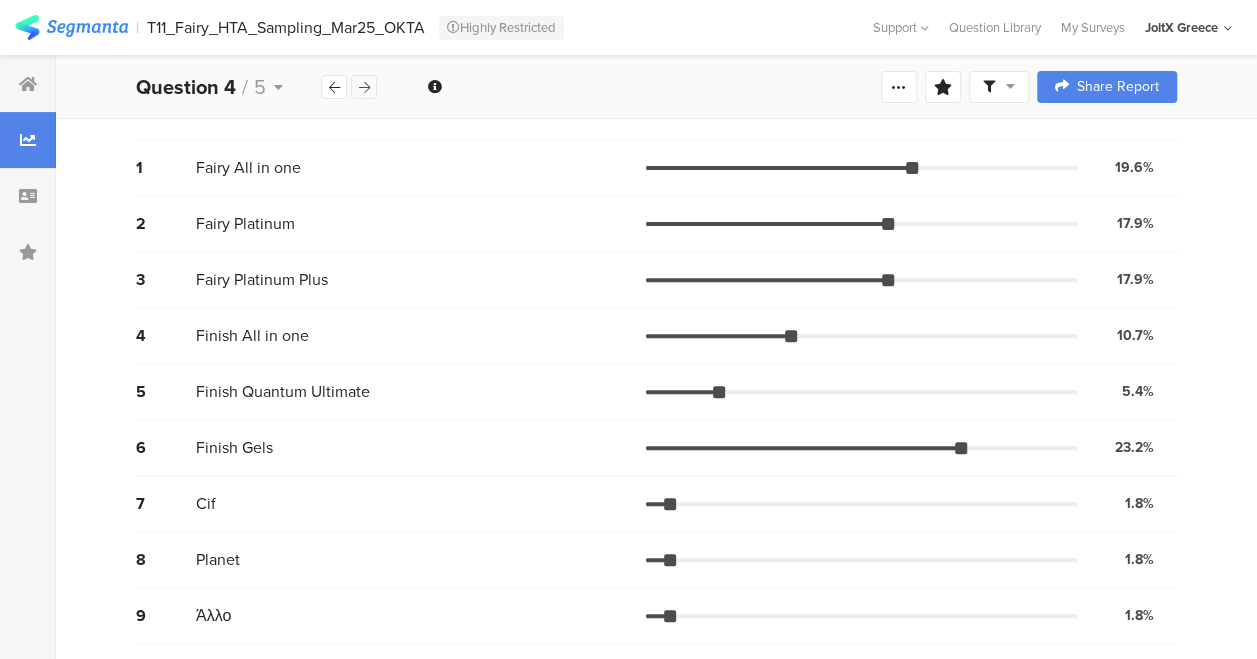 click at bounding box center [364, 87] 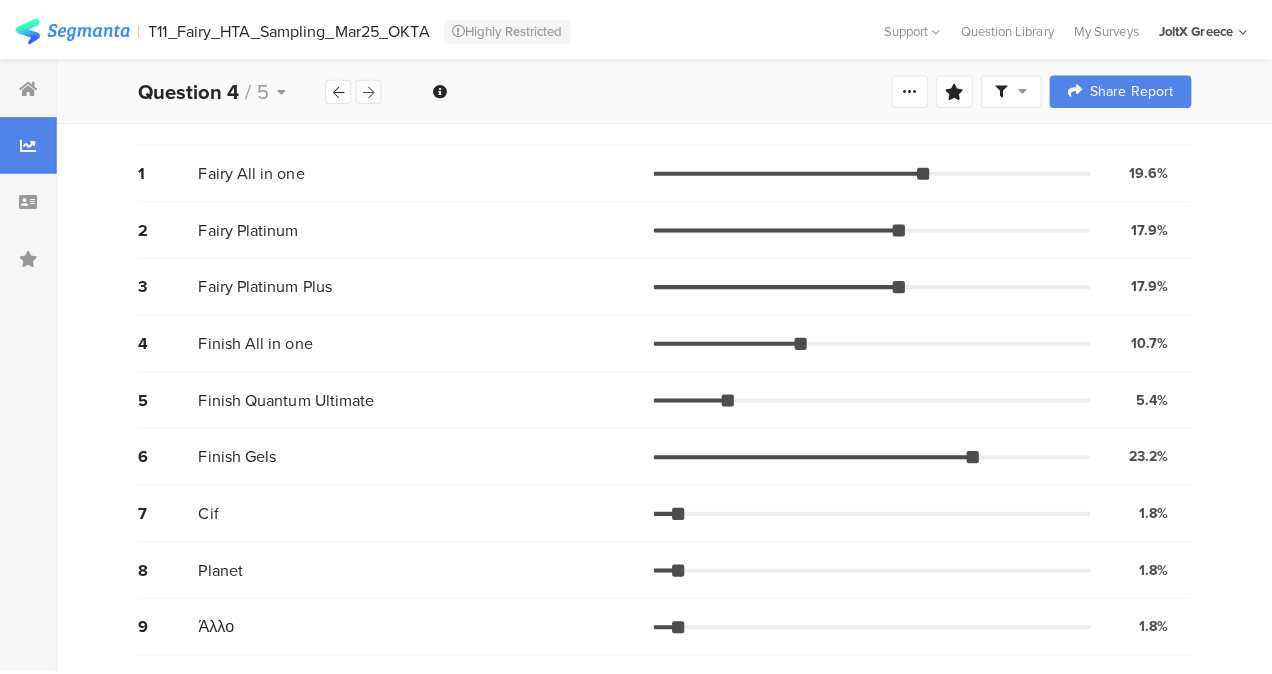 scroll, scrollTop: 0, scrollLeft: 0, axis: both 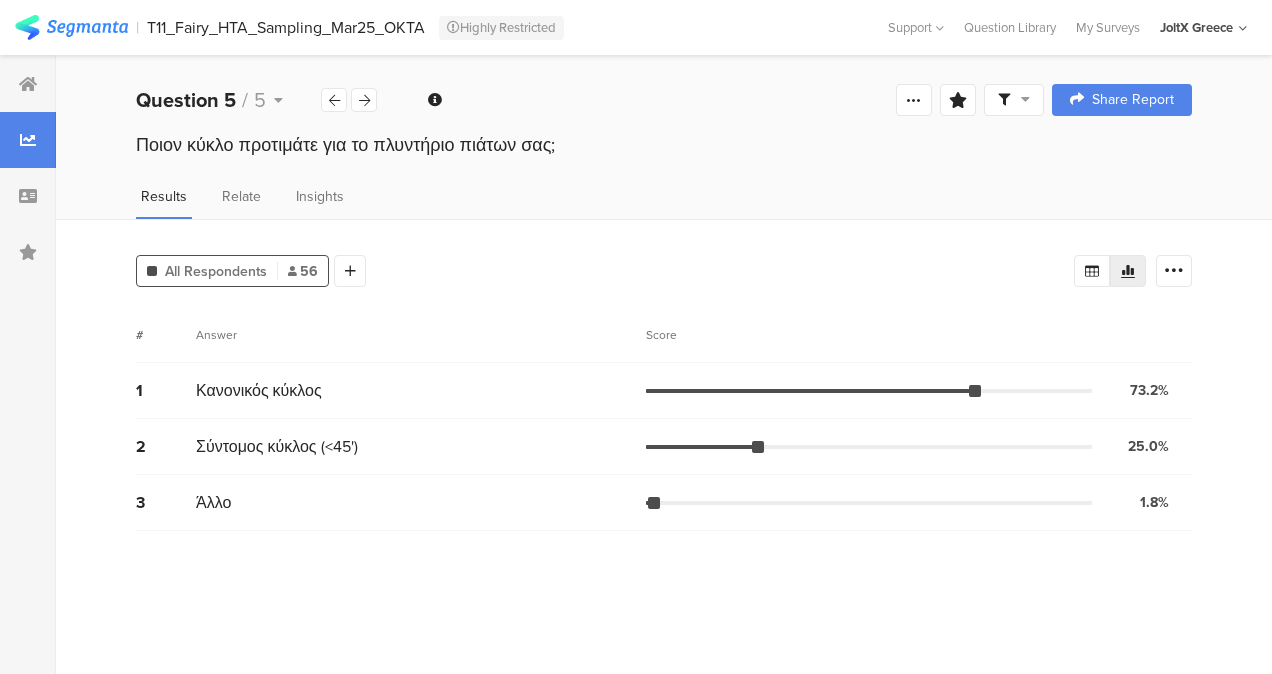 drag, startPoint x: 270, startPoint y: 161, endPoint x: 80, endPoint y: 174, distance: 190.44421 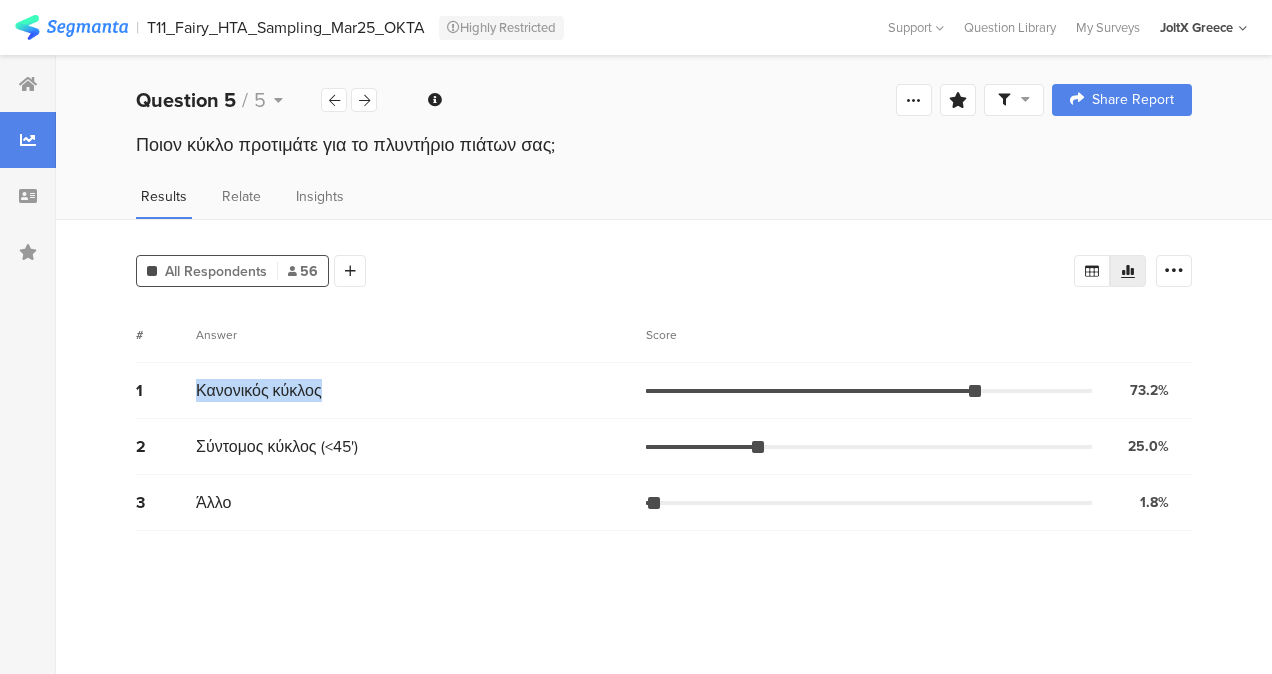 drag, startPoint x: 342, startPoint y: 397, endPoint x: 190, endPoint y: 394, distance: 152.0296 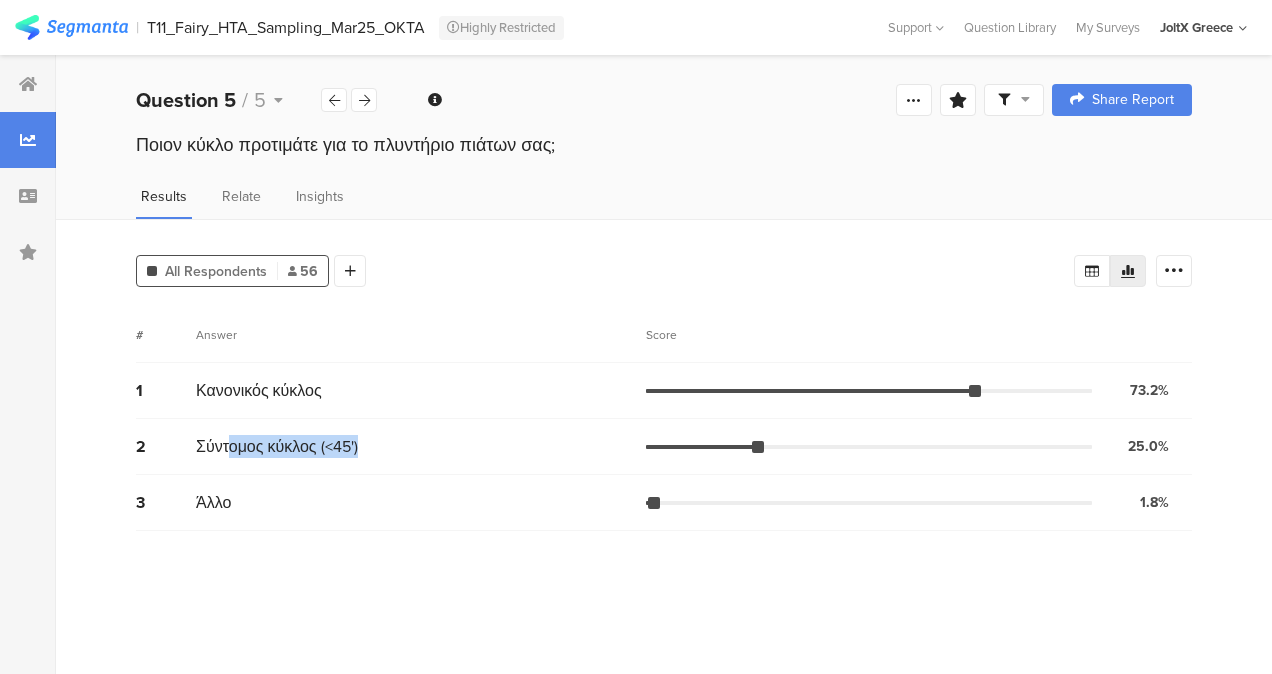drag, startPoint x: 358, startPoint y: 460, endPoint x: 228, endPoint y: 462, distance: 130.01538 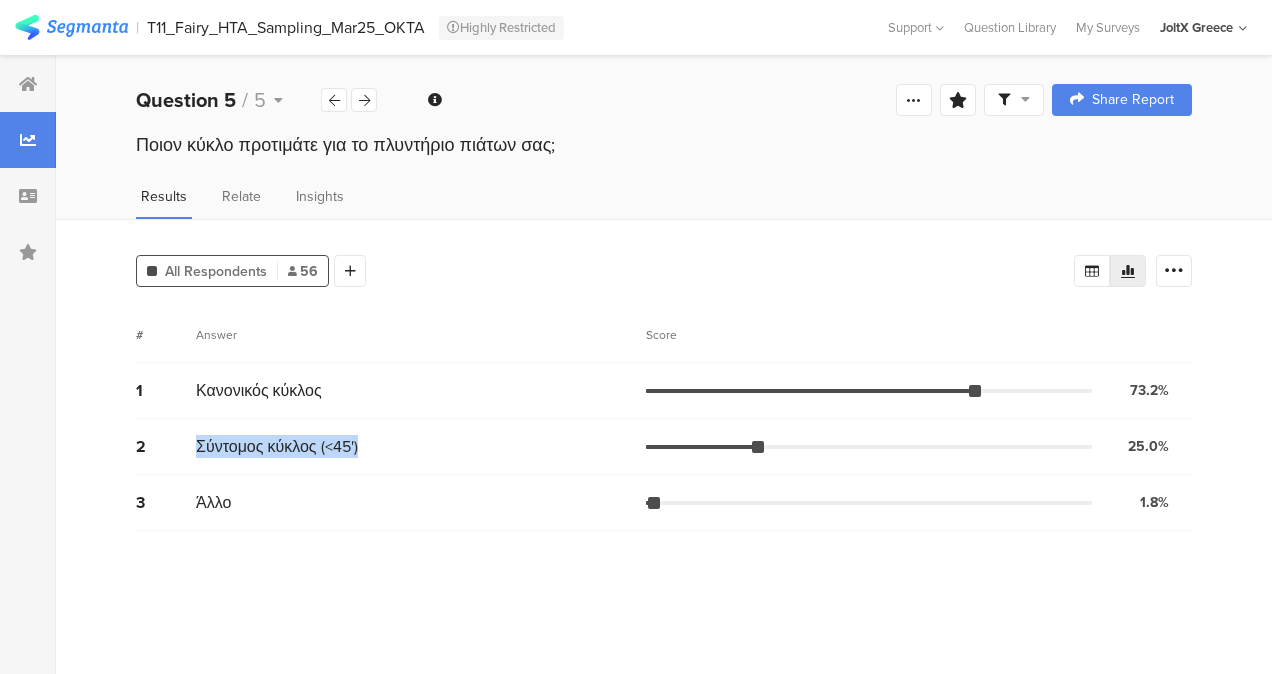 drag, startPoint x: 374, startPoint y: 450, endPoint x: 182, endPoint y: 432, distance: 192.8419 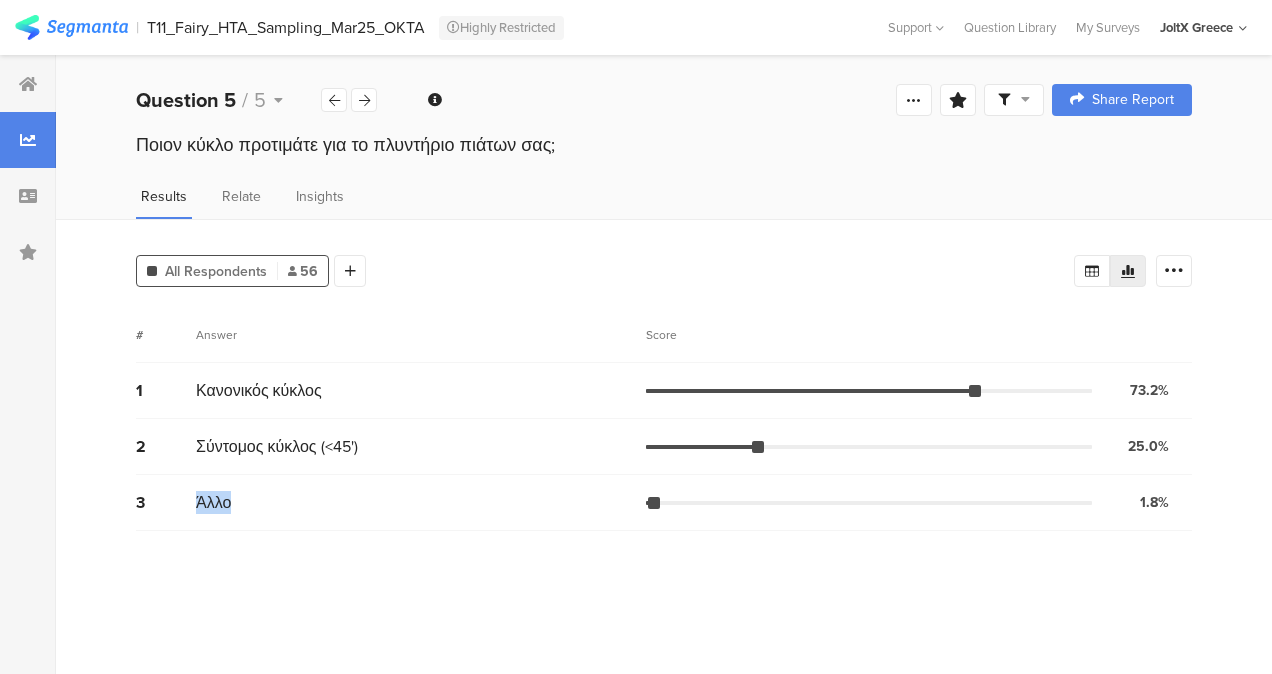 drag, startPoint x: 246, startPoint y: 501, endPoint x: 172, endPoint y: 500, distance: 74.00676 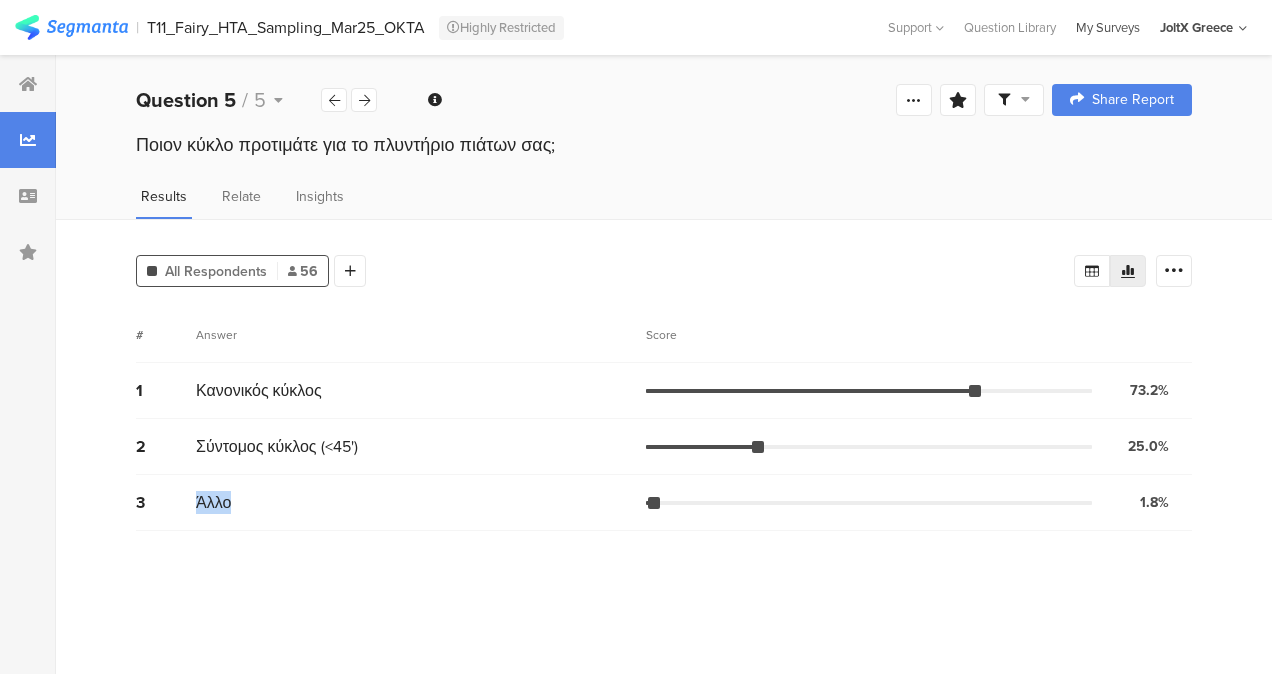click on "My Surveys" at bounding box center (1108, 27) 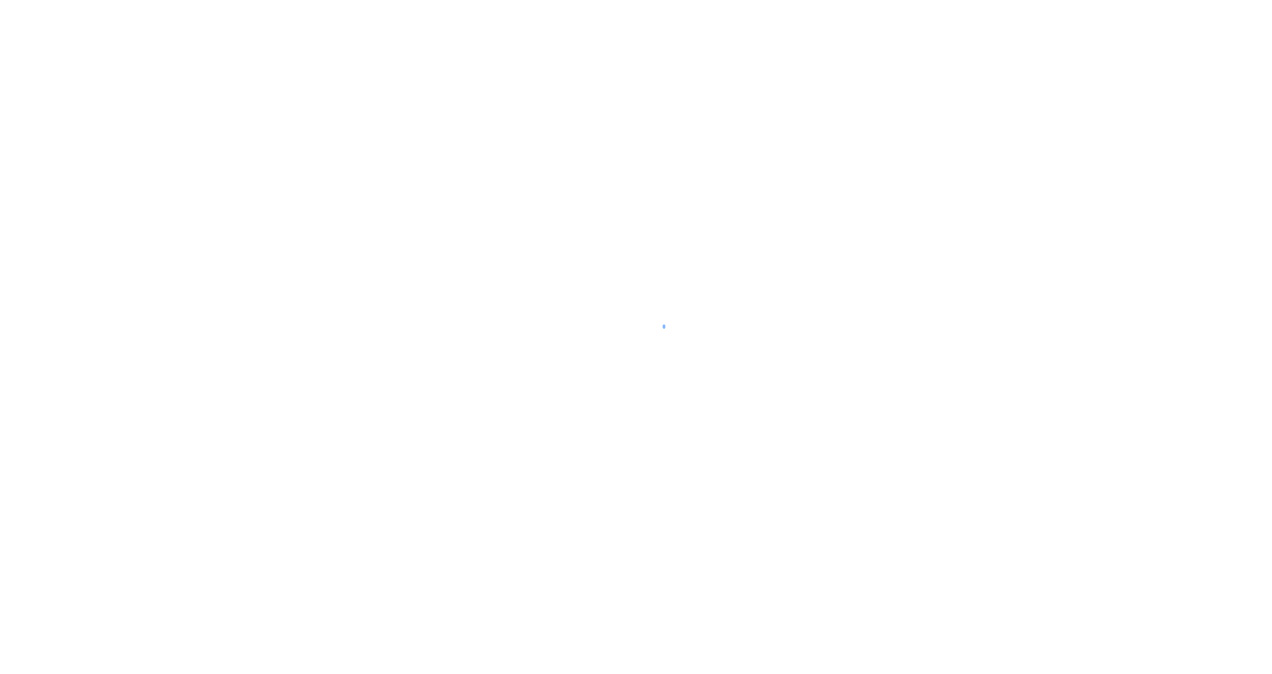 scroll, scrollTop: 0, scrollLeft: 0, axis: both 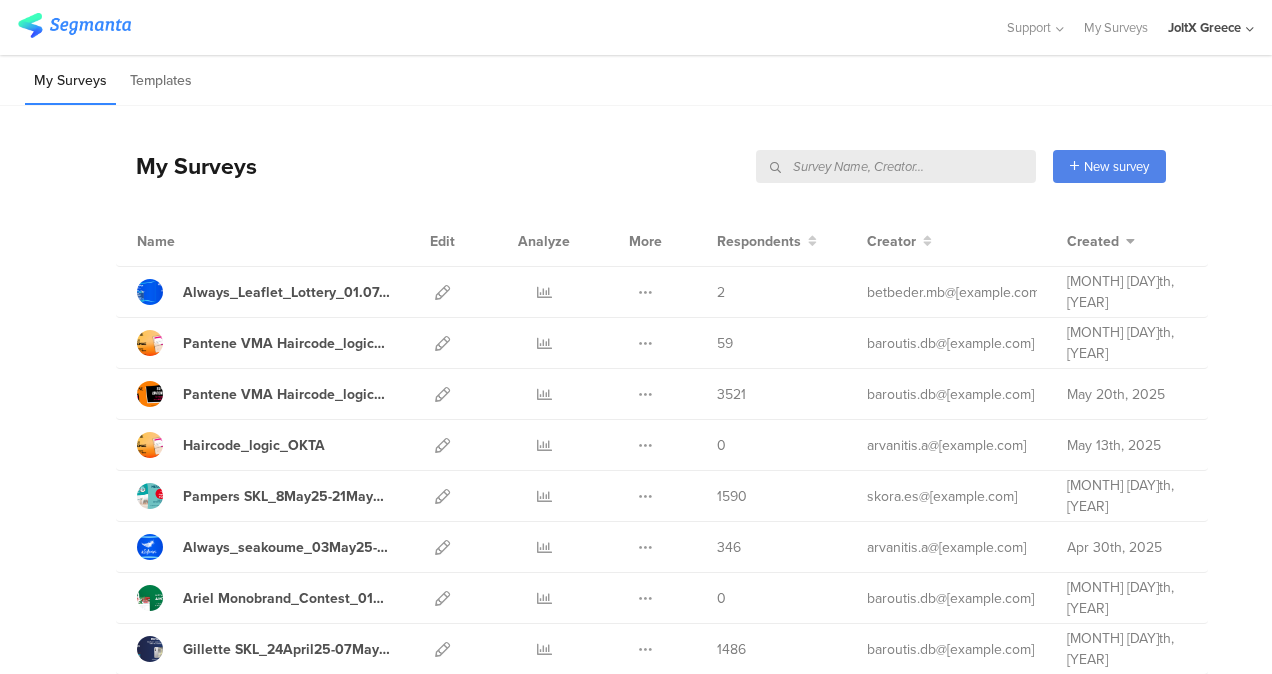 click at bounding box center (896, 166) 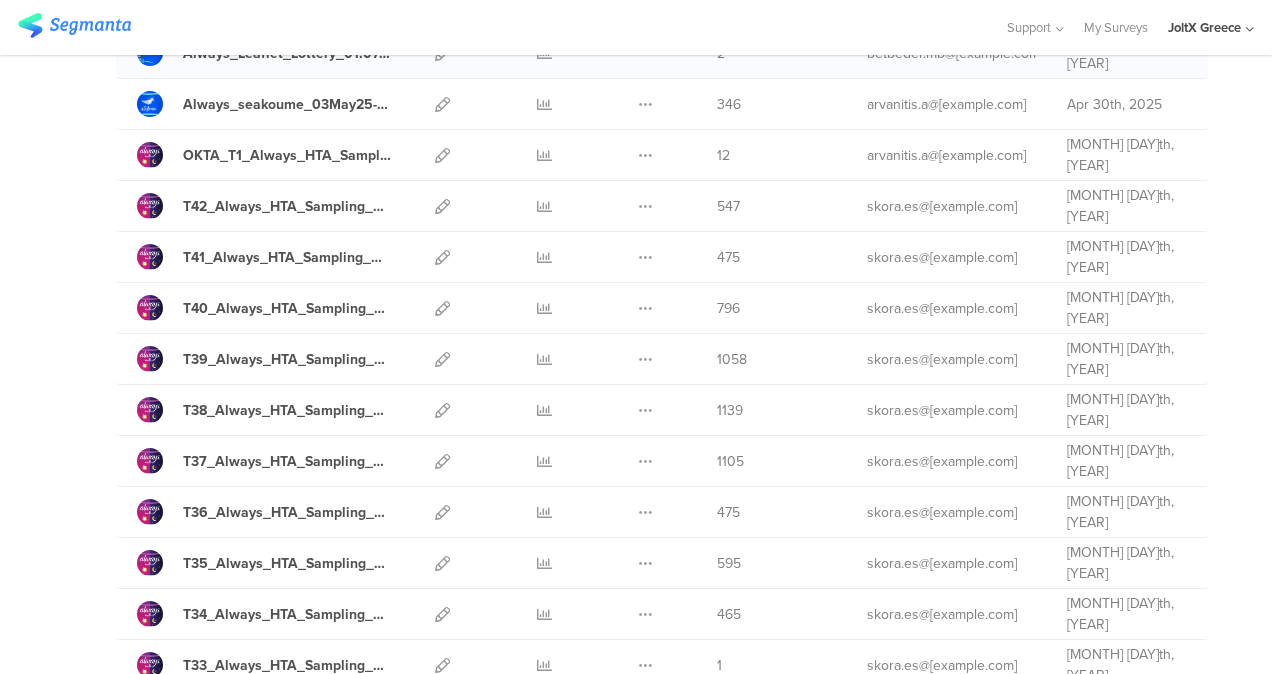 scroll, scrollTop: 240, scrollLeft: 0, axis: vertical 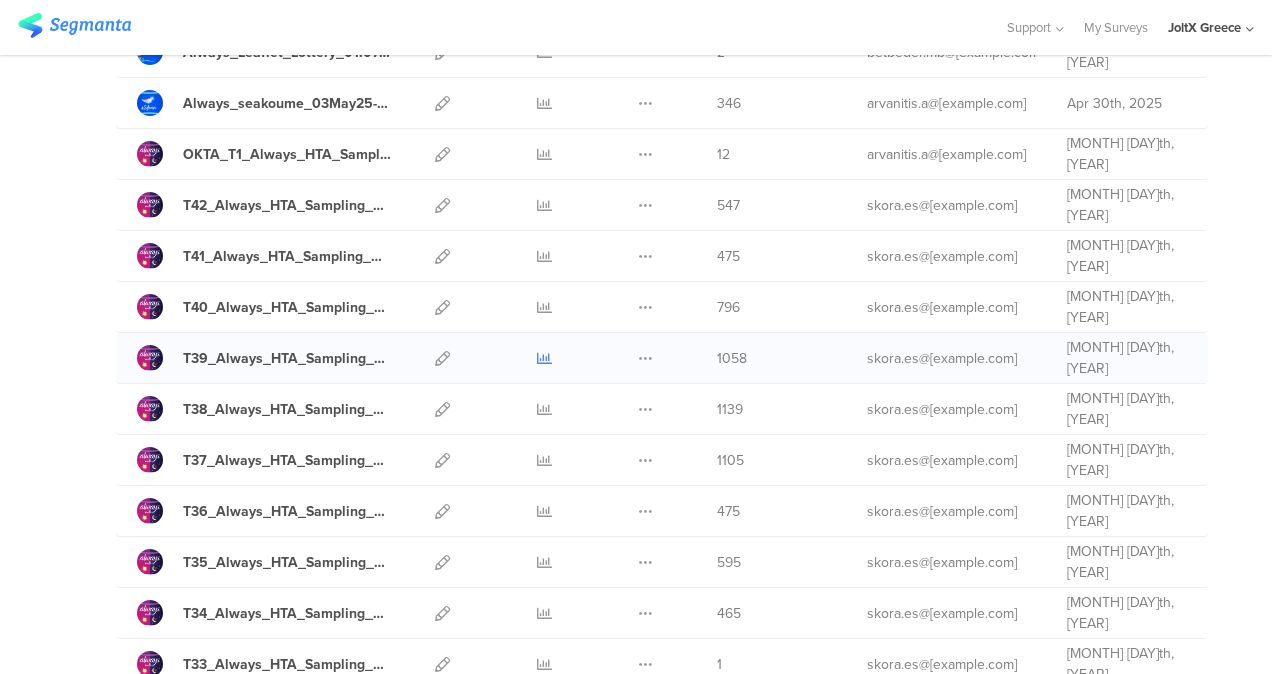 type on "always" 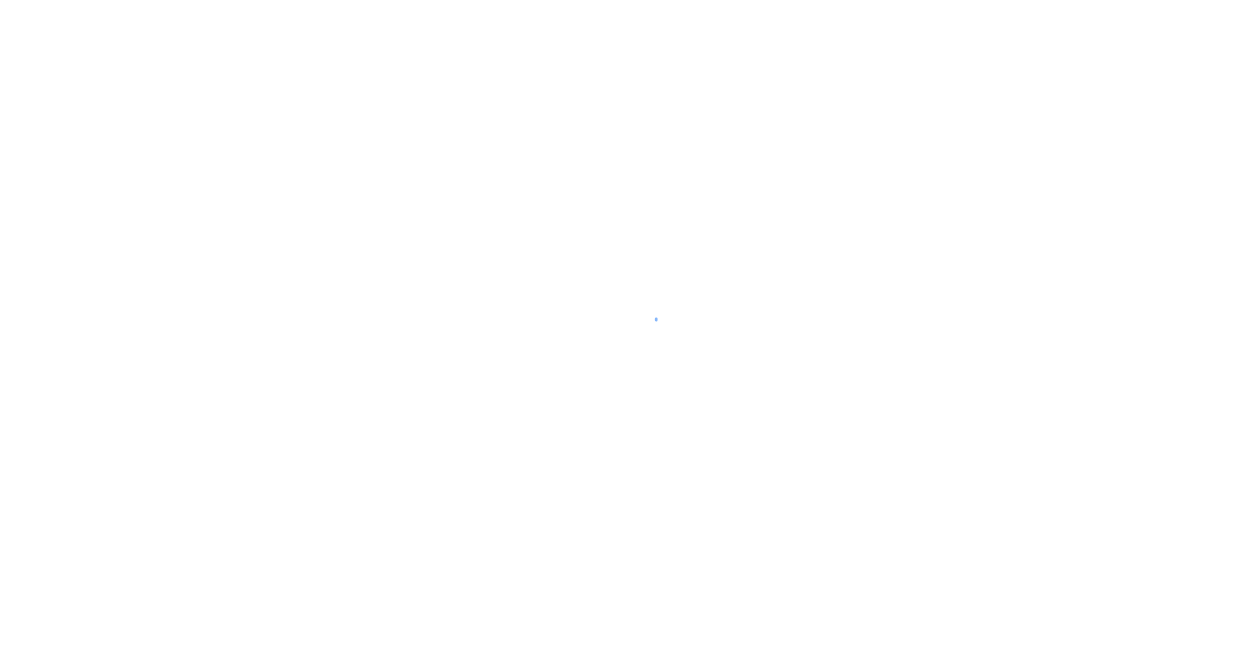 scroll, scrollTop: 0, scrollLeft: 0, axis: both 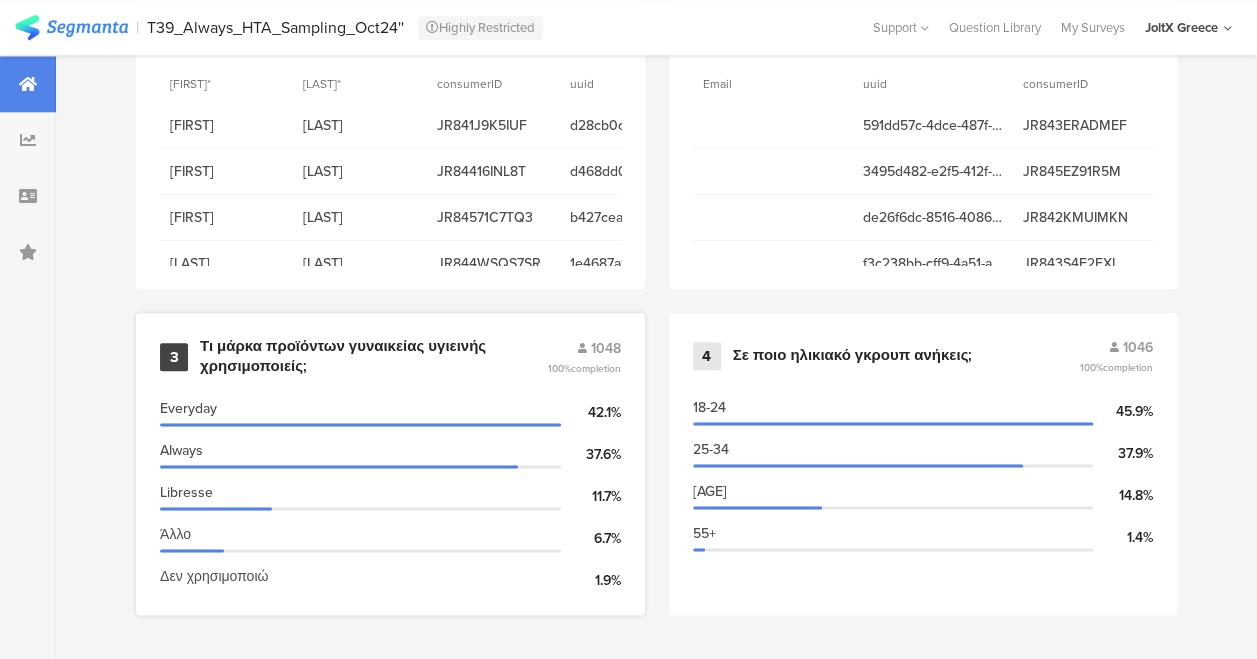 click on "3   Τι μάρκα προϊόντων γυναικείας υγιεινής χρησιμοποιείς;​     1048   100%  completion       Everyday
42.1%
Always
37.6%
Libresse
11.7%
Άλλο
6.7%
Δεν χρησιμοποιώ
1.9%" at bounding box center (390, 464) 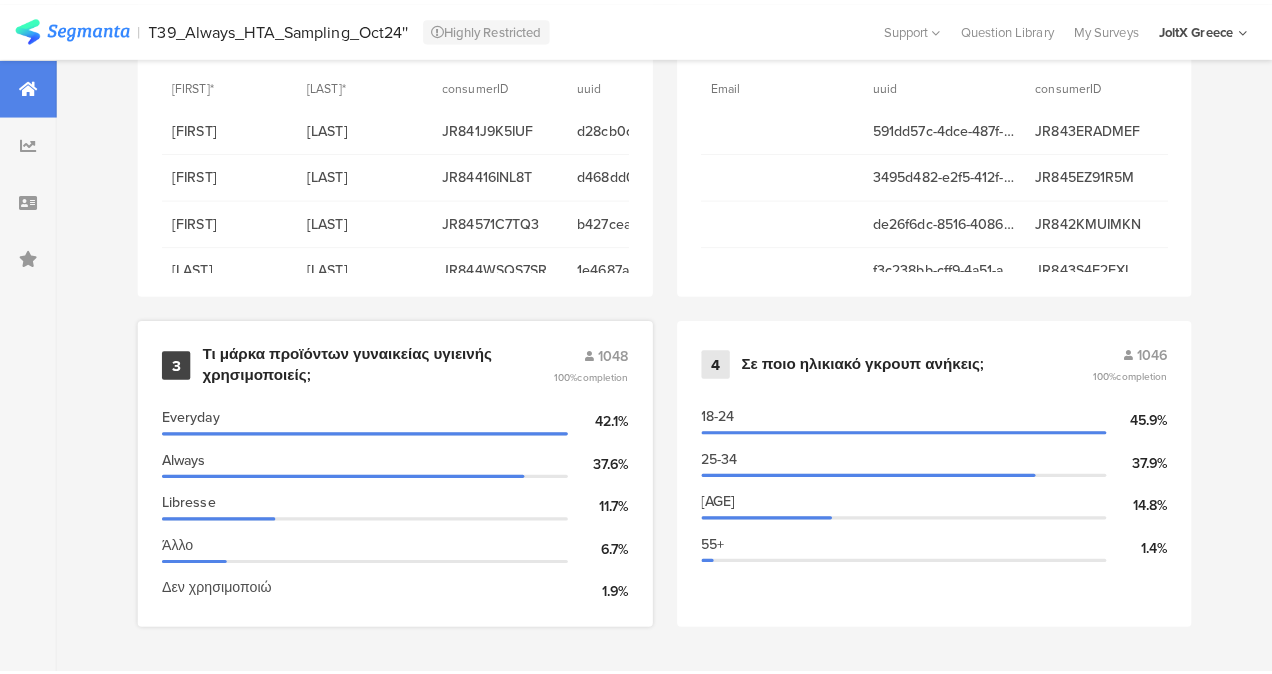scroll, scrollTop: 0, scrollLeft: 0, axis: both 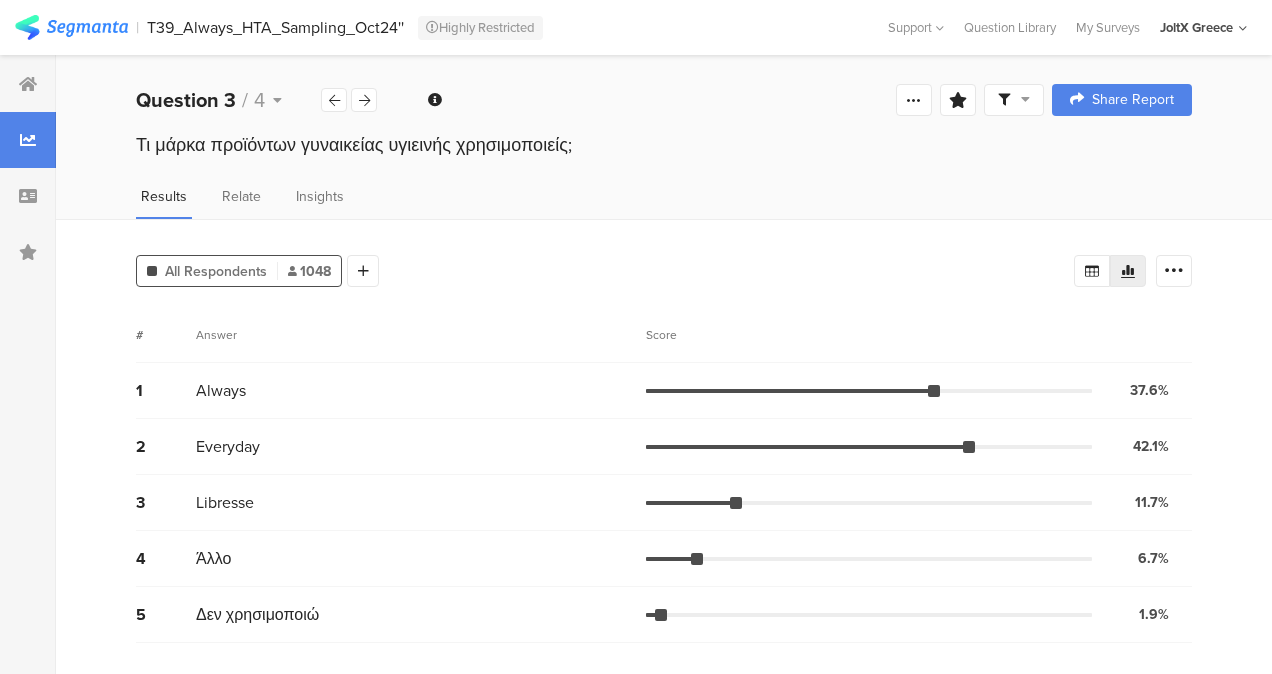 drag, startPoint x: 492, startPoint y: 164, endPoint x: 112, endPoint y: 154, distance: 380.13156 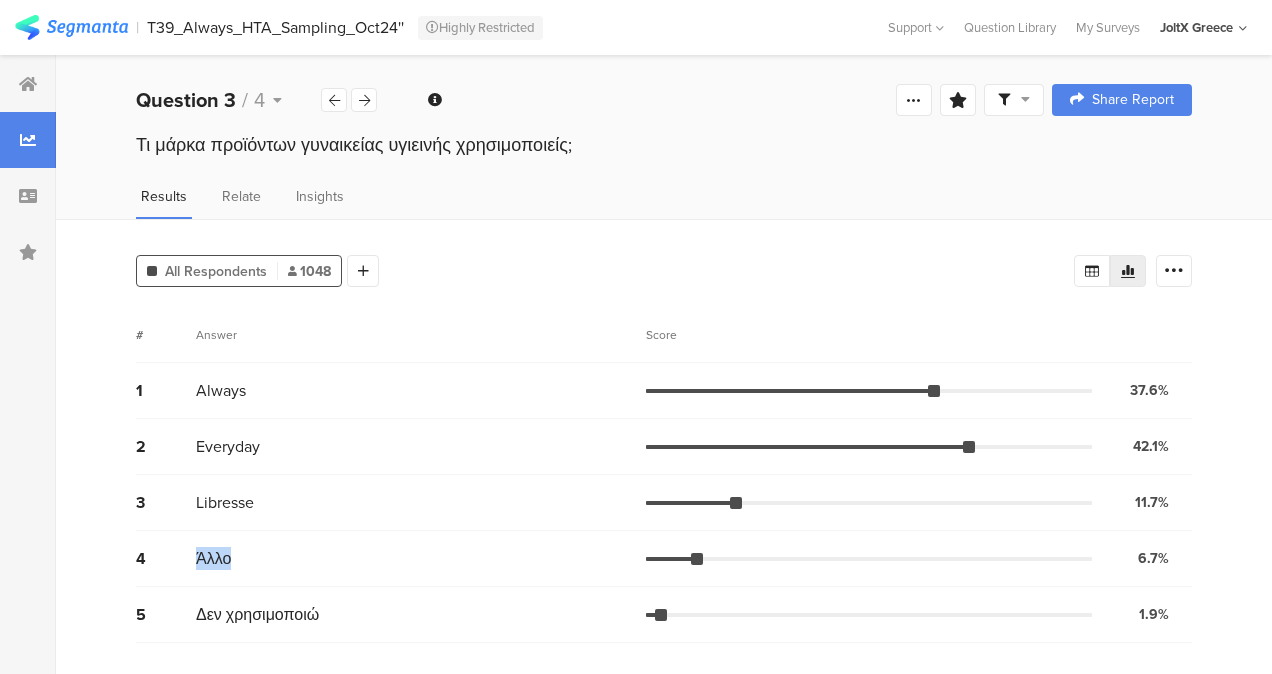 drag, startPoint x: 246, startPoint y: 552, endPoint x: 170, endPoint y: 554, distance: 76.02631 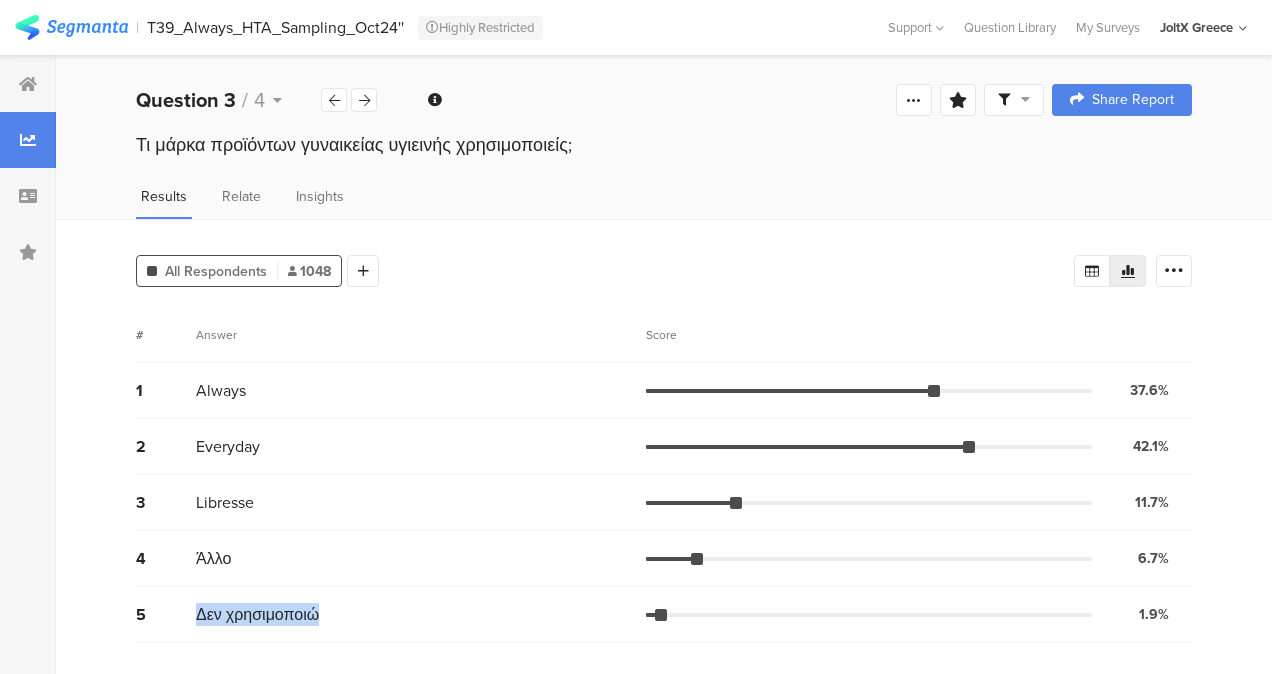 drag, startPoint x: 346, startPoint y: 616, endPoint x: 190, endPoint y: 604, distance: 156.46086 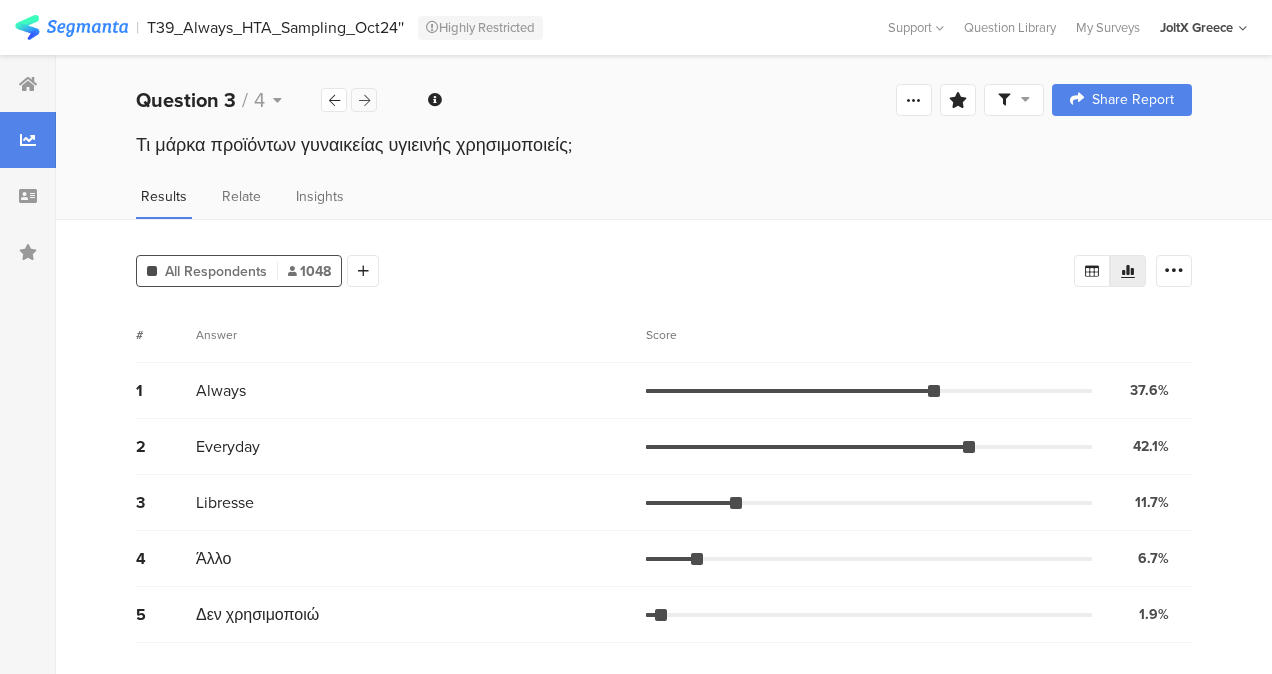 click at bounding box center (364, 100) 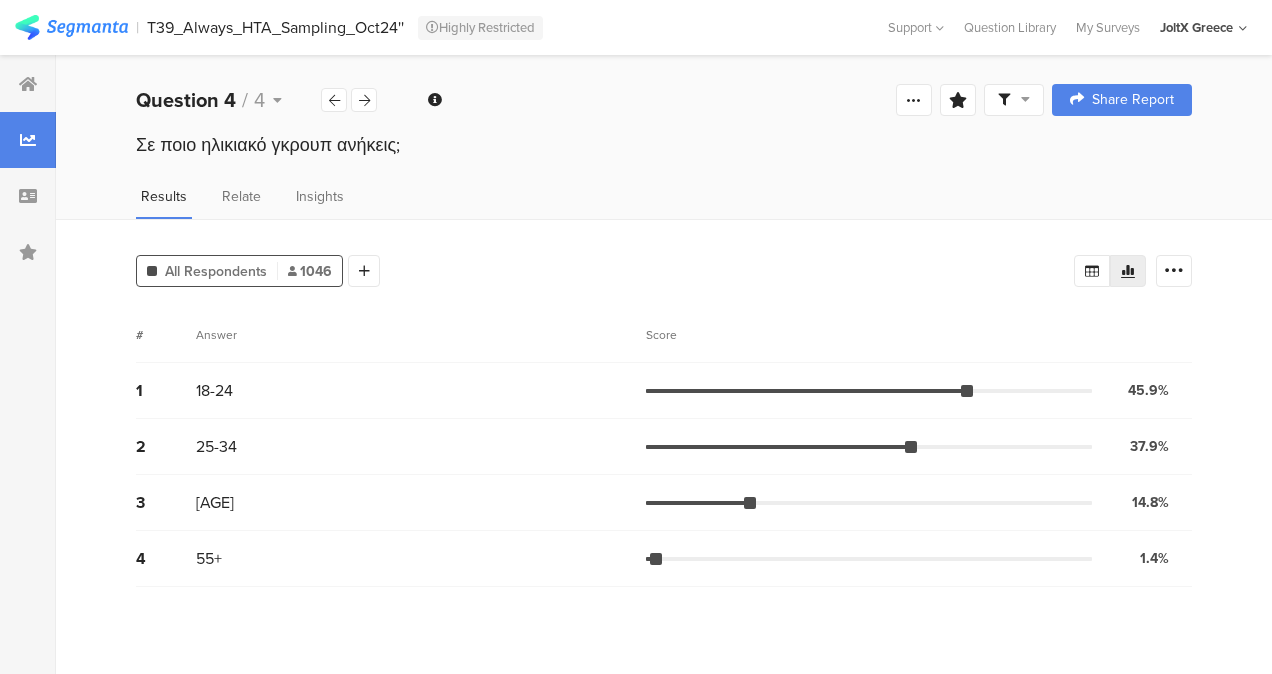 drag, startPoint x: 426, startPoint y: 135, endPoint x: 114, endPoint y: 152, distance: 312.4628 